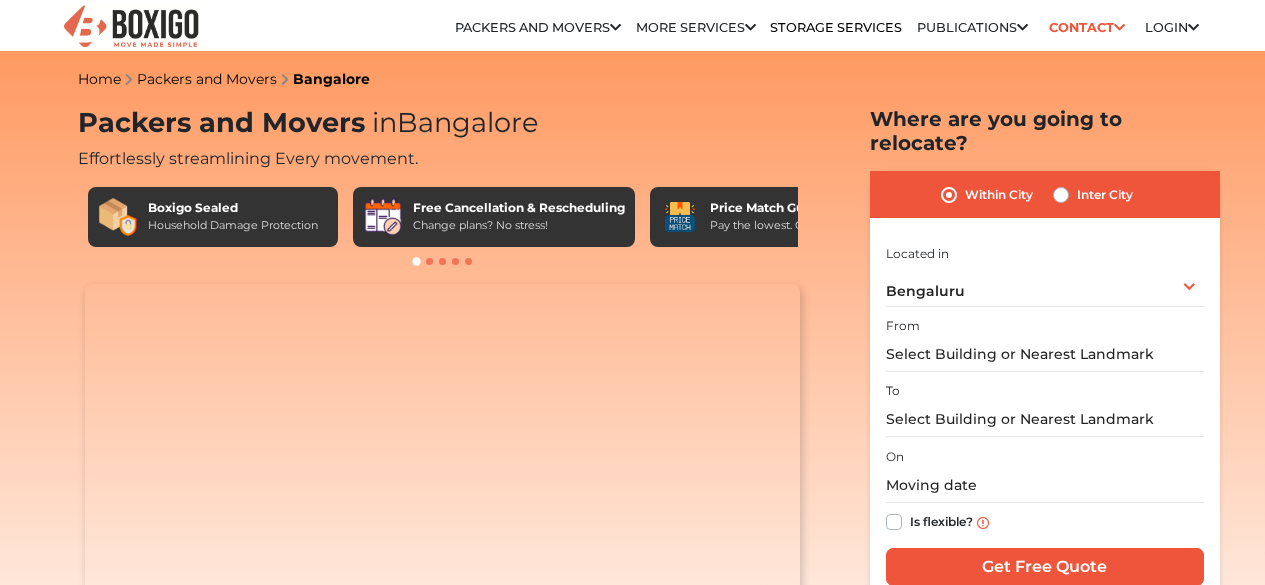 scroll, scrollTop: 0, scrollLeft: 0, axis: both 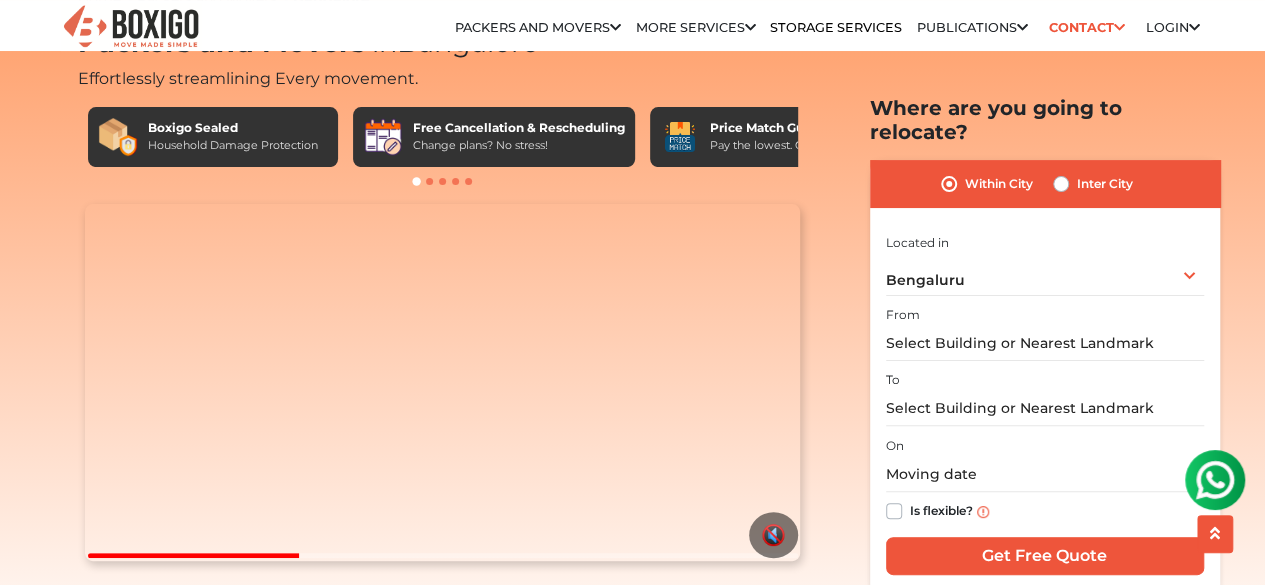 click on "Inter City" at bounding box center [1105, 184] 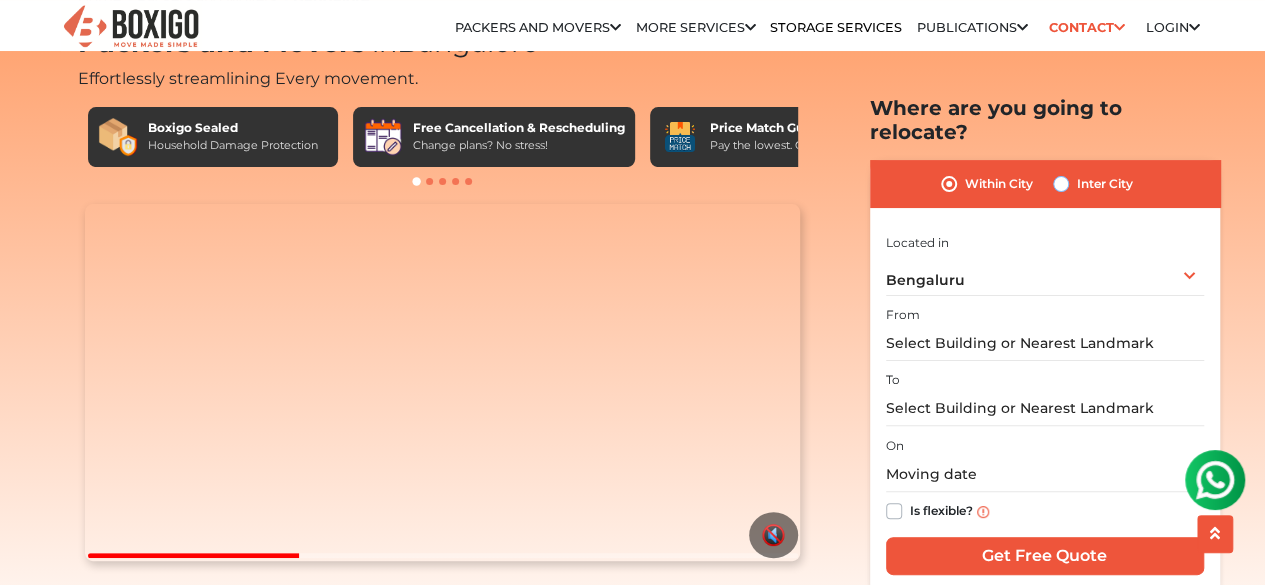 click on "Inter City" at bounding box center (1061, 182) 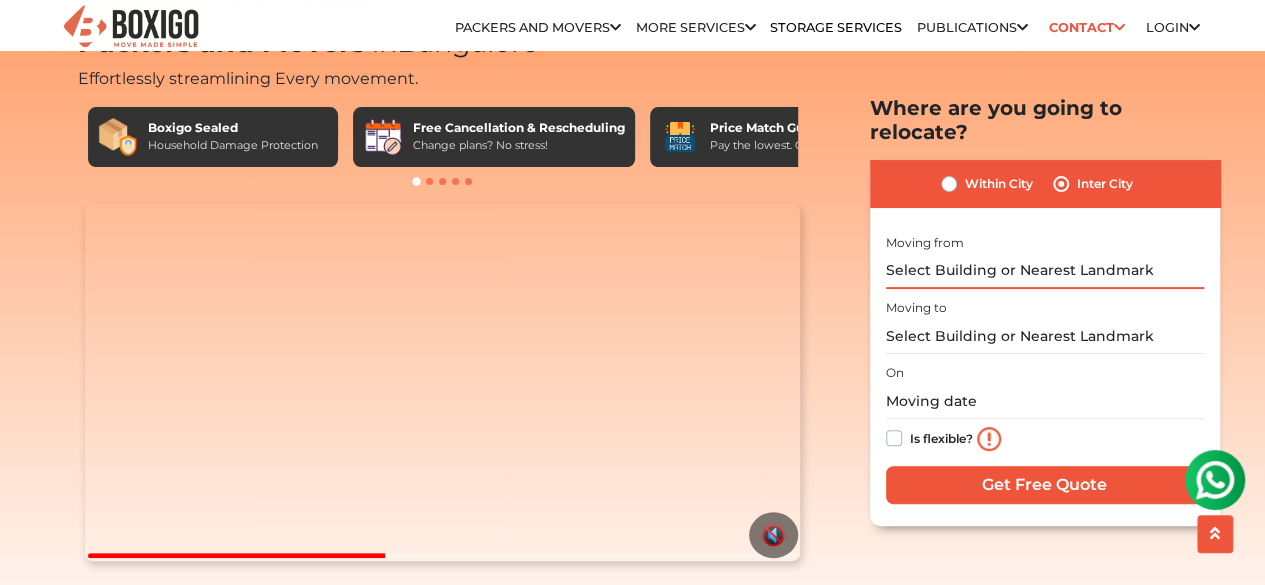 click at bounding box center [1045, 270] 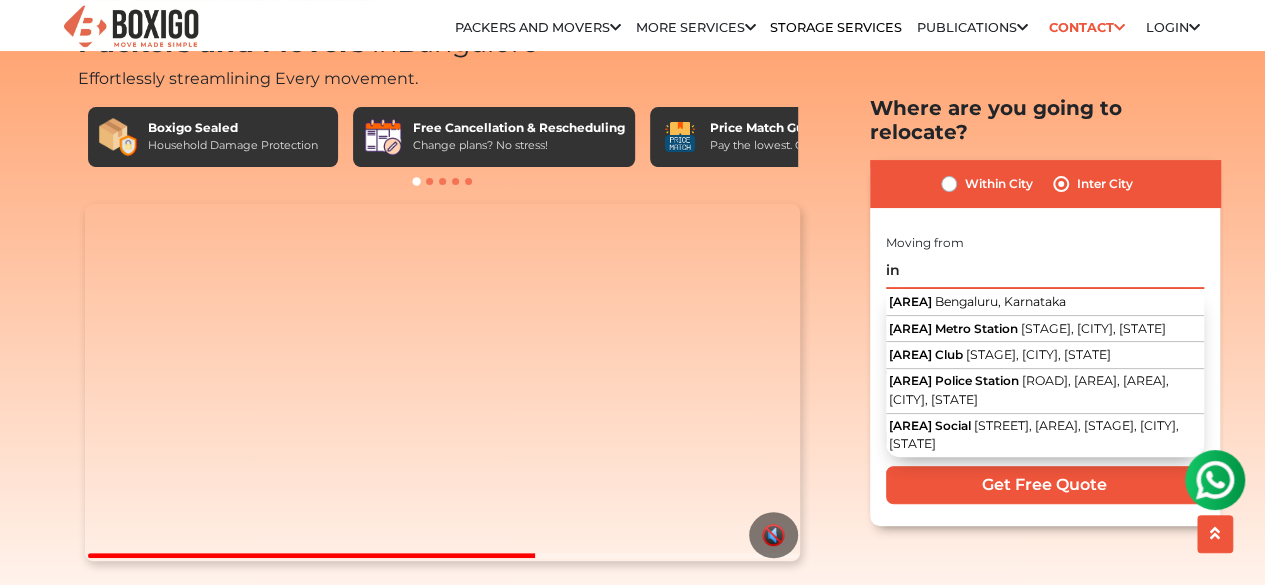 type on "i" 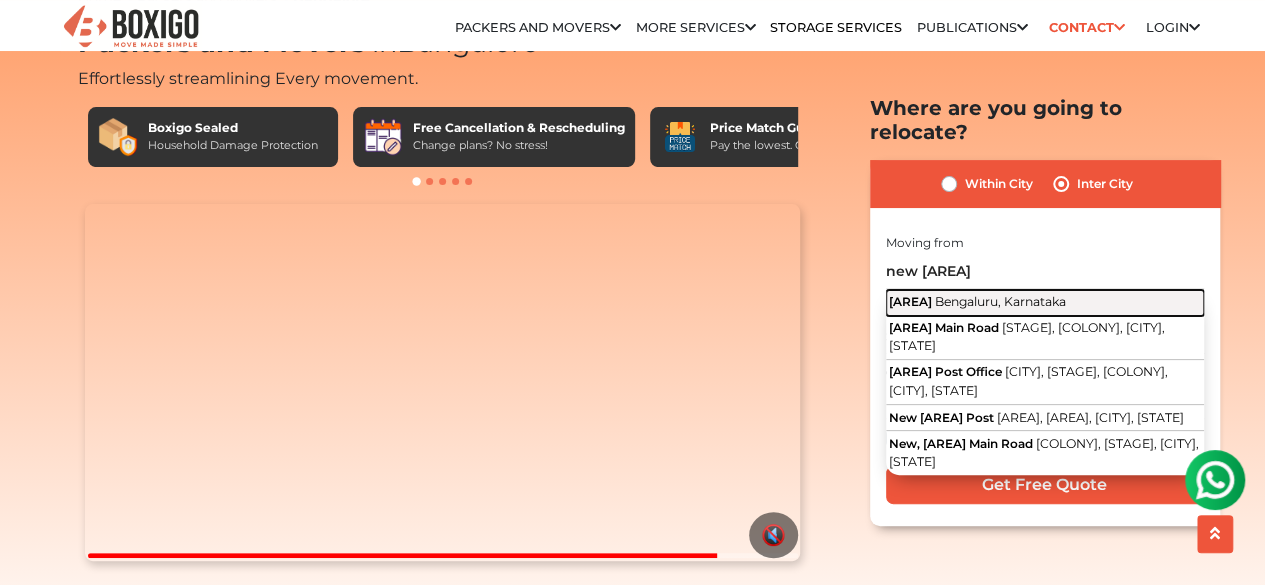 click on "[AREA]" at bounding box center (910, 300) 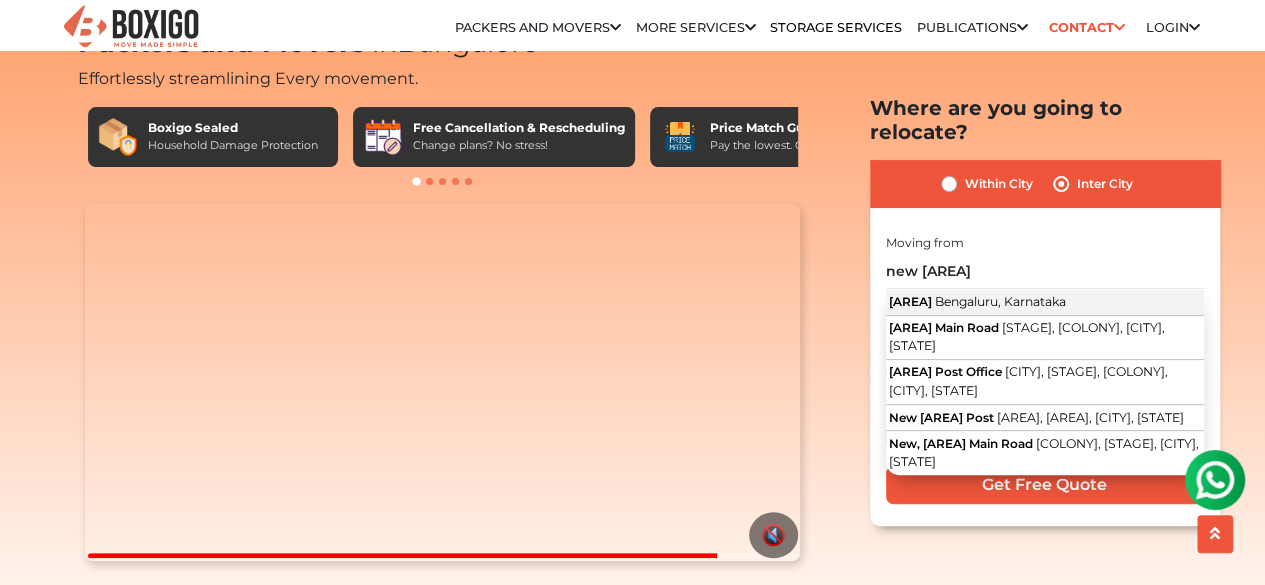 type on "[AREA], [CITY], [STATE]" 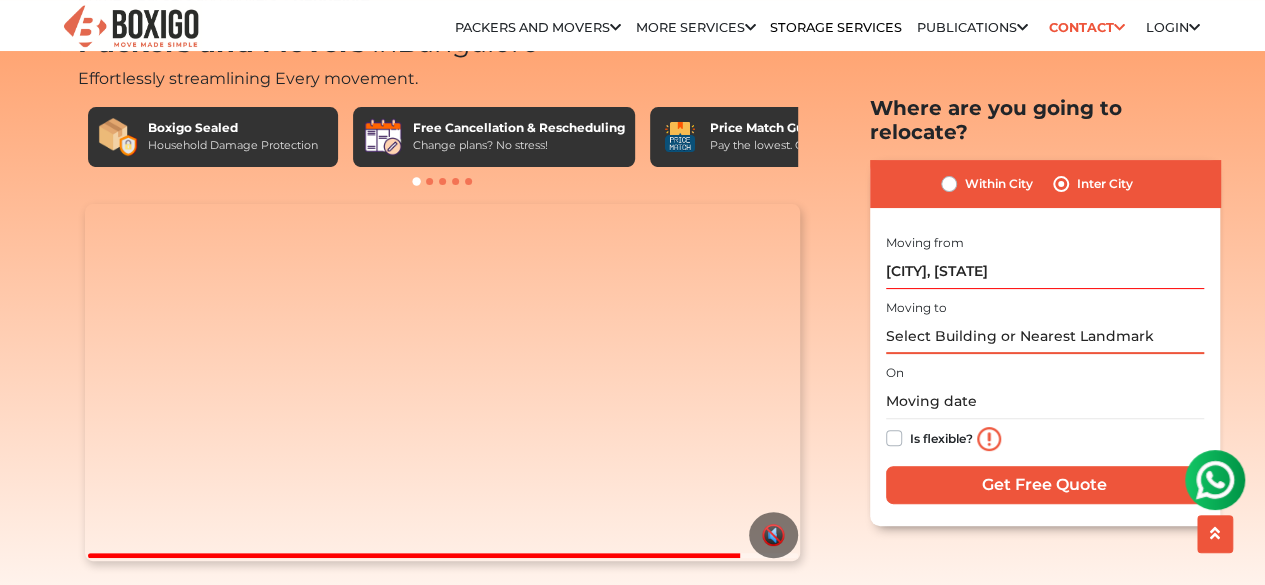 click at bounding box center (1045, 336) 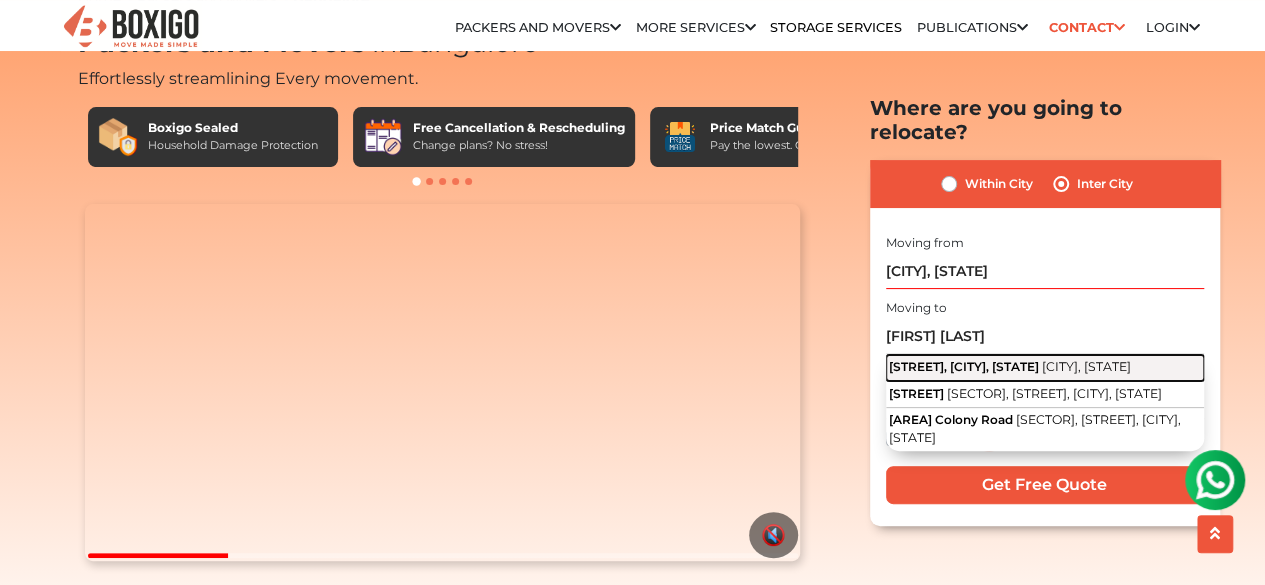 click on "[AREA]" at bounding box center (964, 366) 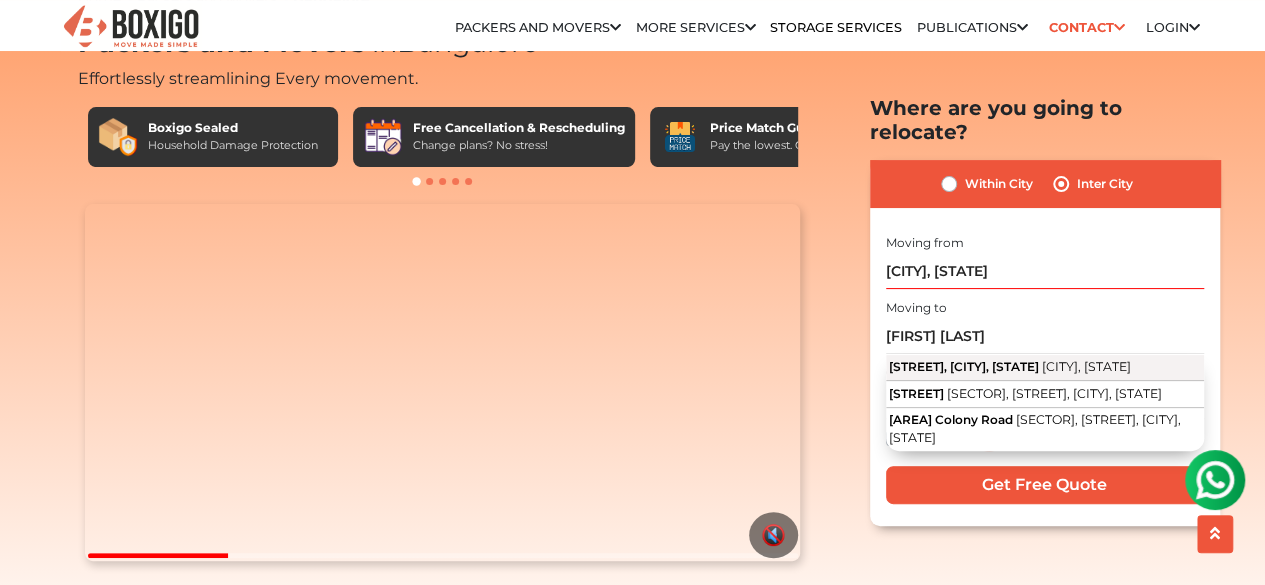 type on "[AREA], [CITY], [STATE]" 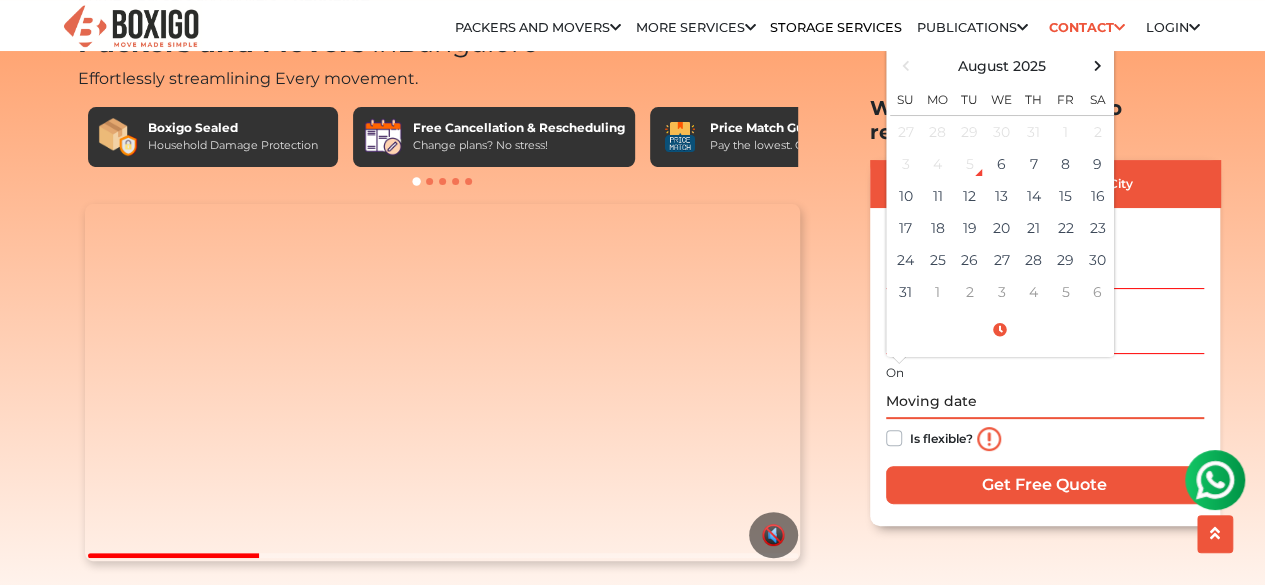 click at bounding box center (1045, 401) 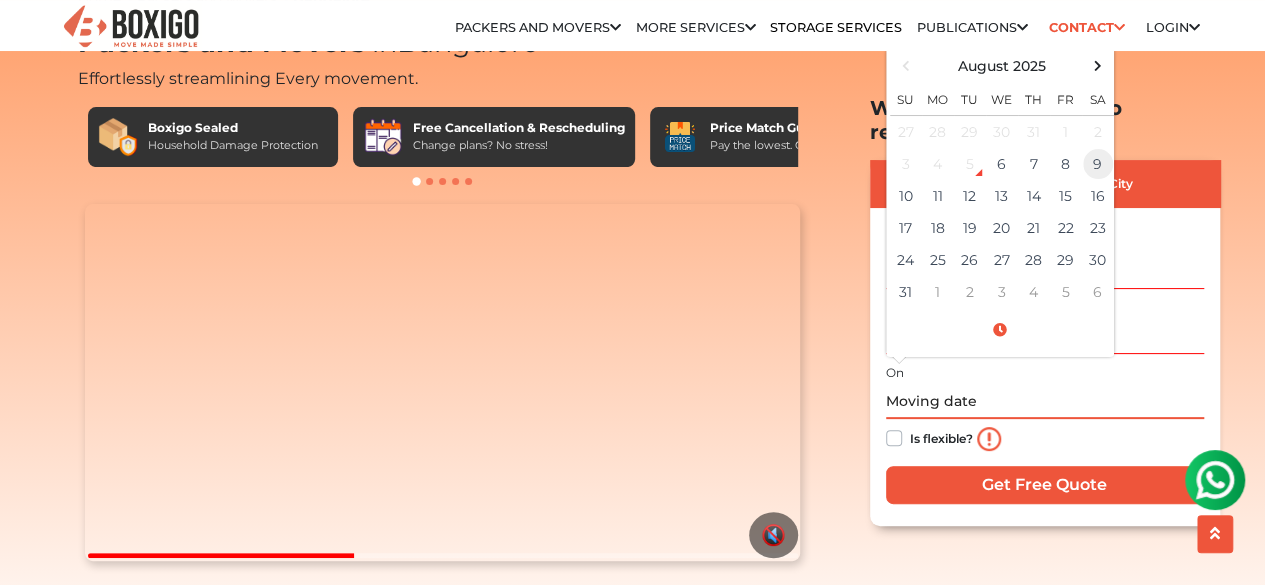 click on "9" at bounding box center [1098, 164] 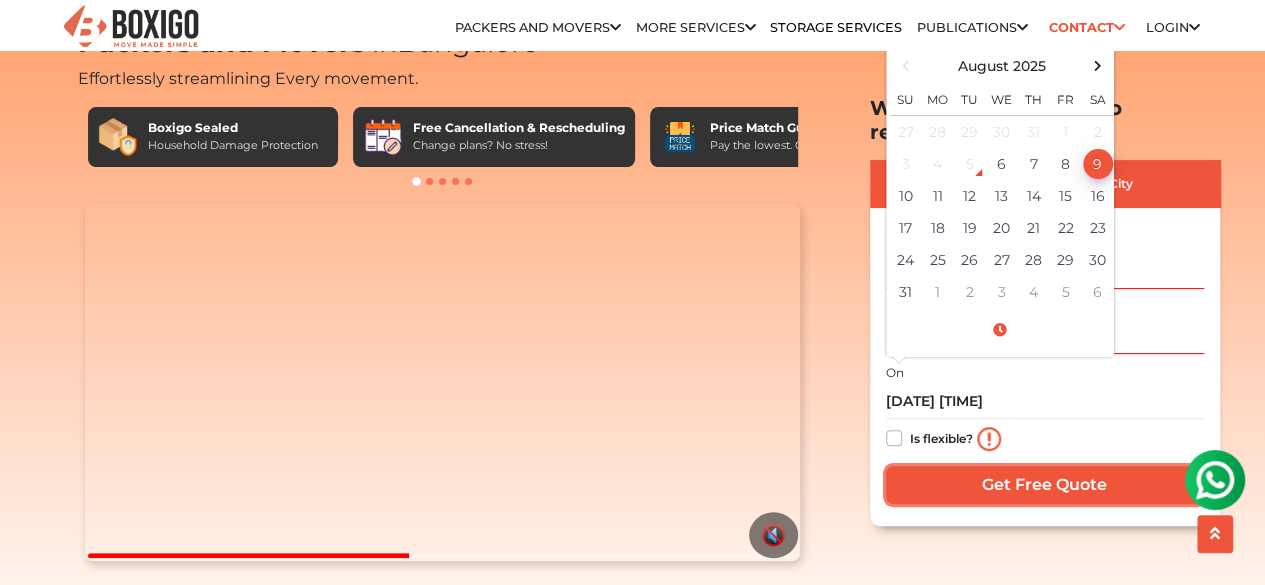 click on "Get Free Quote" at bounding box center [1045, 484] 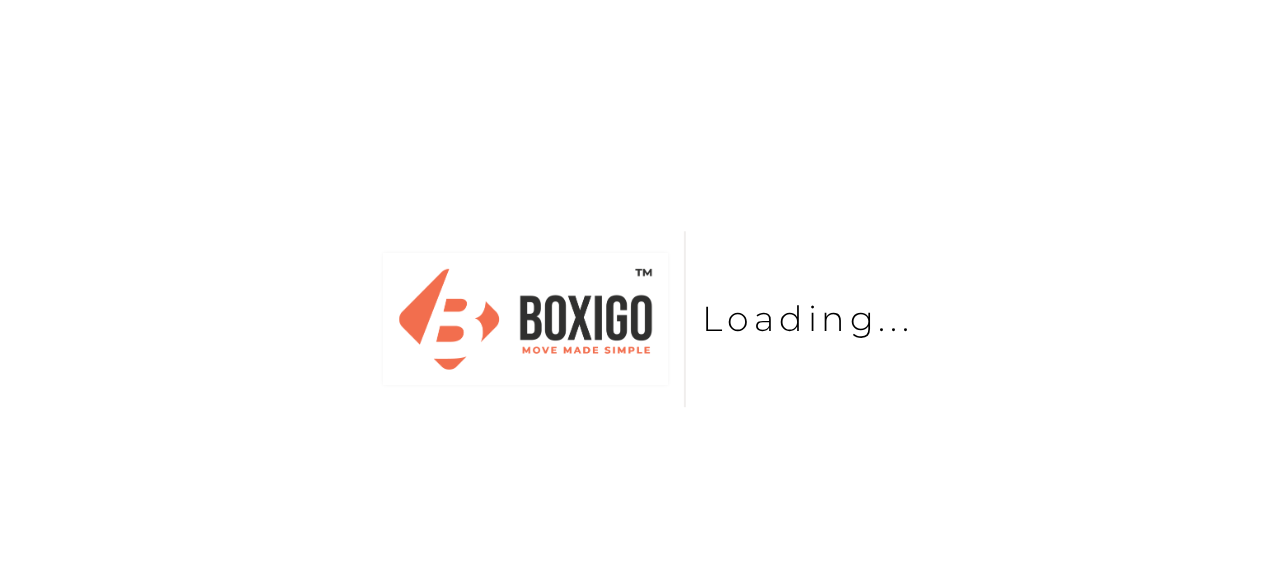 scroll, scrollTop: 0, scrollLeft: 0, axis: both 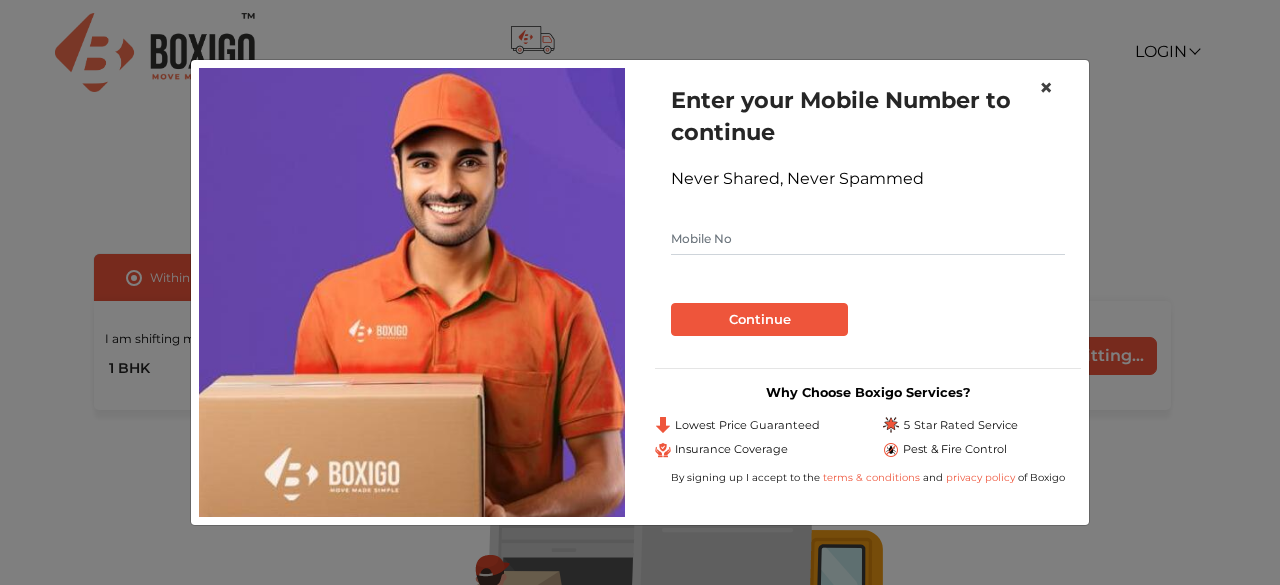 click on "×" at bounding box center [1046, 87] 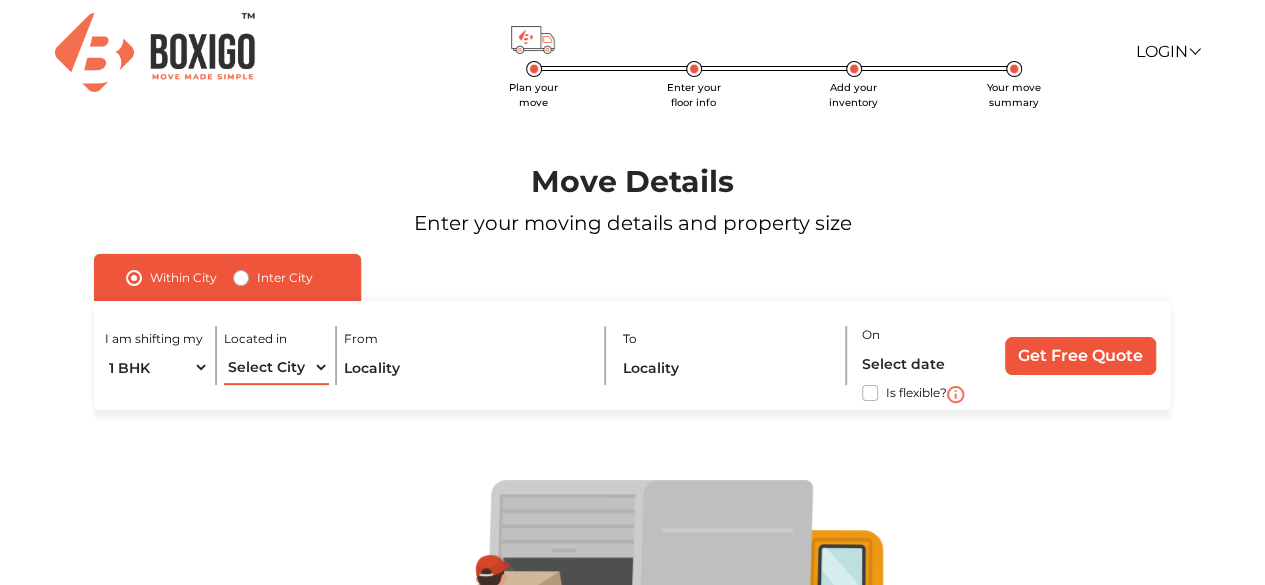 click on "Select City Bangalore Bengaluru Bhopal Bhubaneswar Chennai Coimbatore Cuttack Delhi Gulbarga Gurugram Guwahati Hyderabad Indore Jaipur Kalyan & Dombivali Kochi Kolkata Lucknow Madurai Mangalore Mumbai Mysore Navi Mumbai Noida Patna Pune Raipur Secunderabad Siliguri Srirangam Thane Thiruvananthapuram Vijayawada Visakhapatnam Warangal" at bounding box center [276, 367] 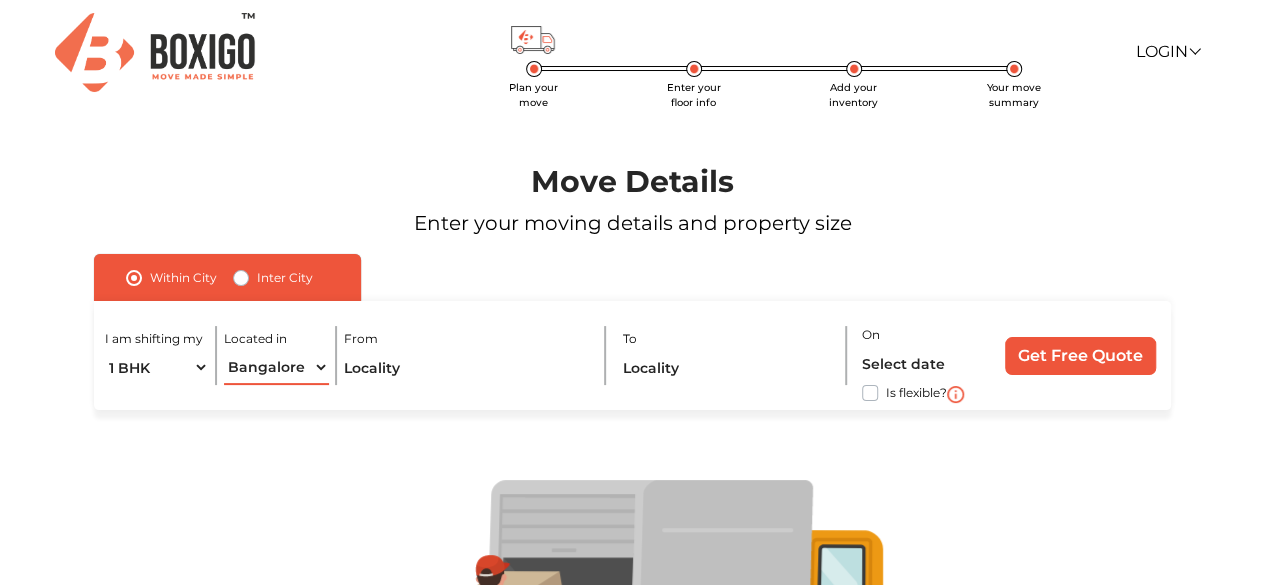 click on "Select City Bangalore Bengaluru Bhopal Bhubaneswar Chennai Coimbatore Cuttack Delhi Gulbarga Gurugram Guwahati Hyderabad Indore Jaipur Kalyan & Dombivali Kochi Kolkata Lucknow Madurai Mangalore Mumbai Mysore Navi Mumbai Noida Patna Pune Raipur Secunderabad Siliguri Srirangam Thane Thiruvananthapuram Vijayawada Visakhapatnam Warangal" at bounding box center (276, 367) 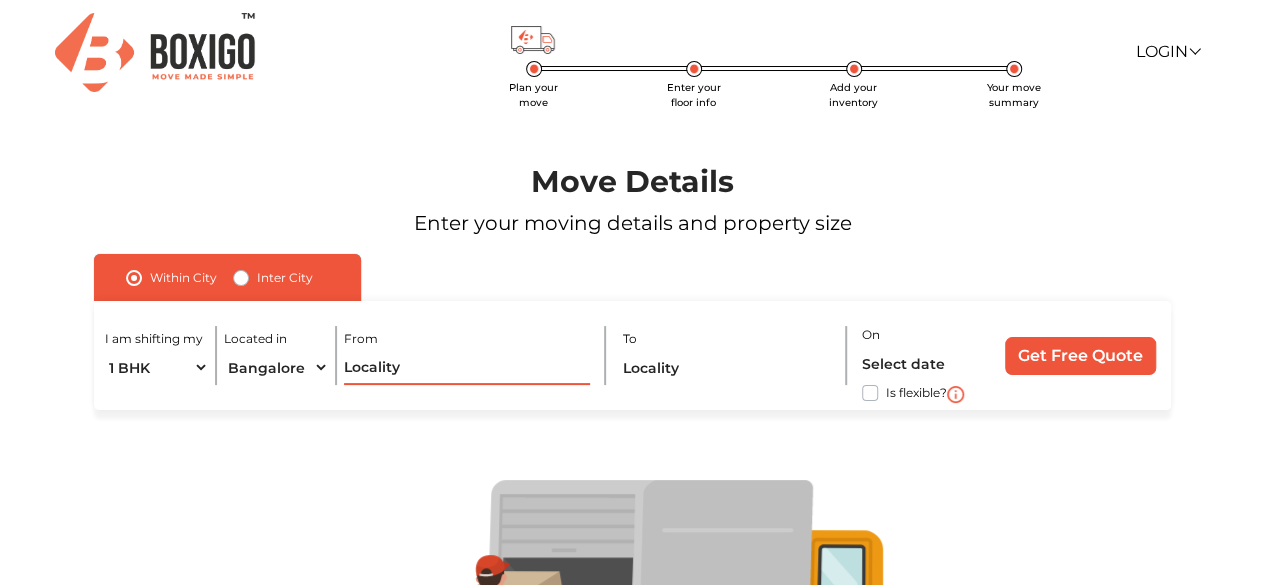 click at bounding box center (467, 367) 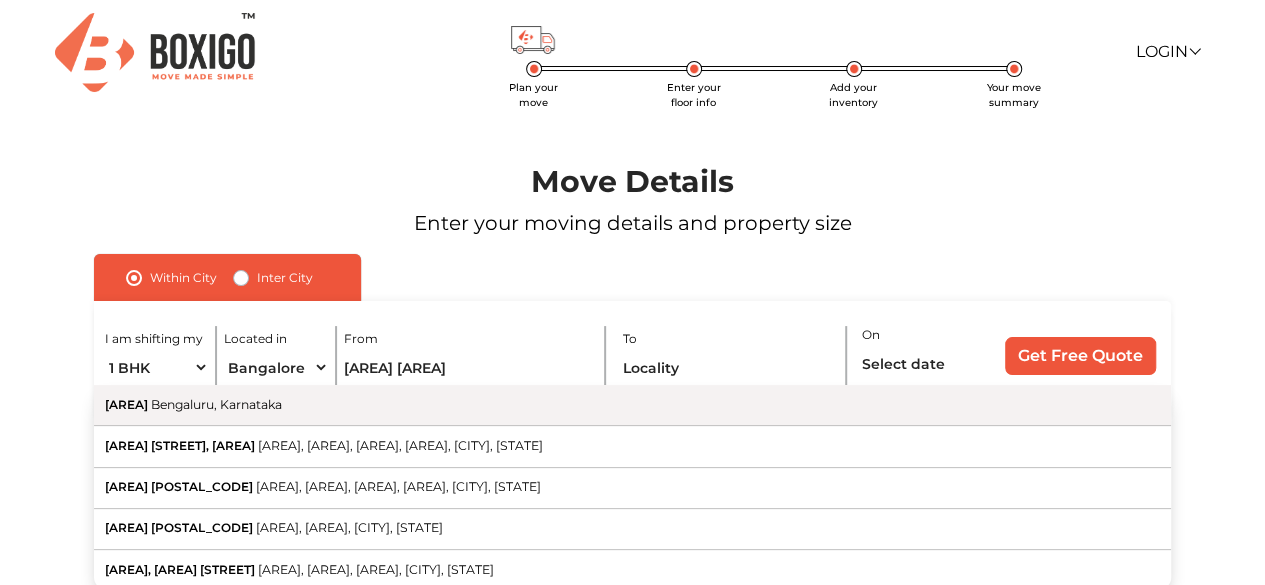 click on "Bengaluru, Karnataka" at bounding box center (216, 404) 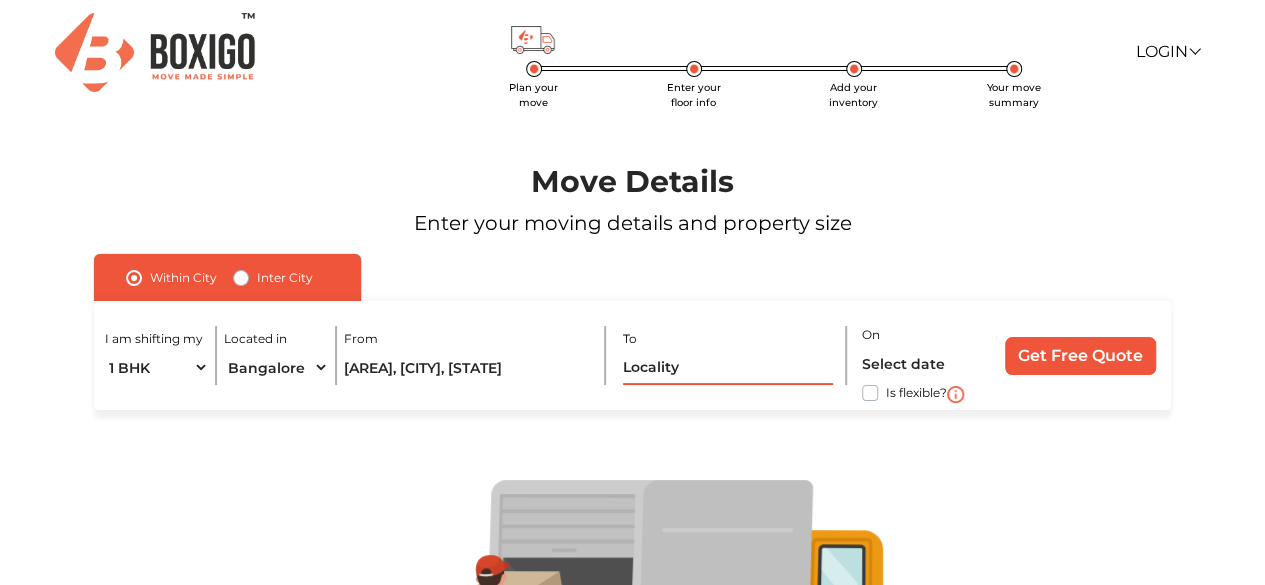 click at bounding box center [728, 367] 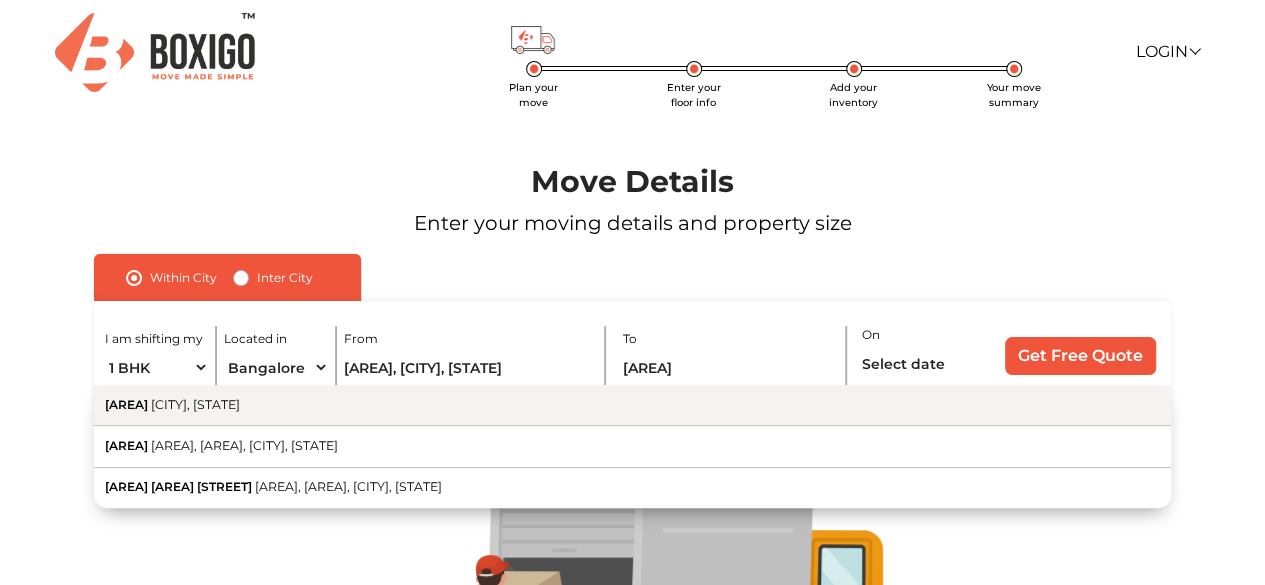 click on "[CITY], [STATE]" at bounding box center [195, 404] 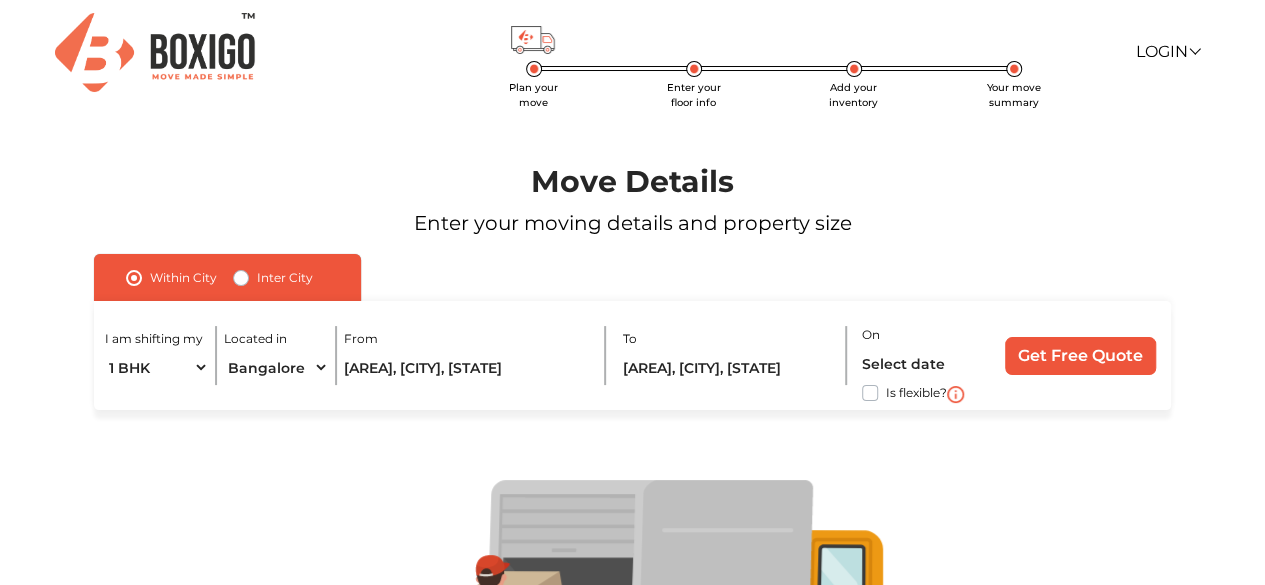 click on "On" at bounding box center (871, 335) 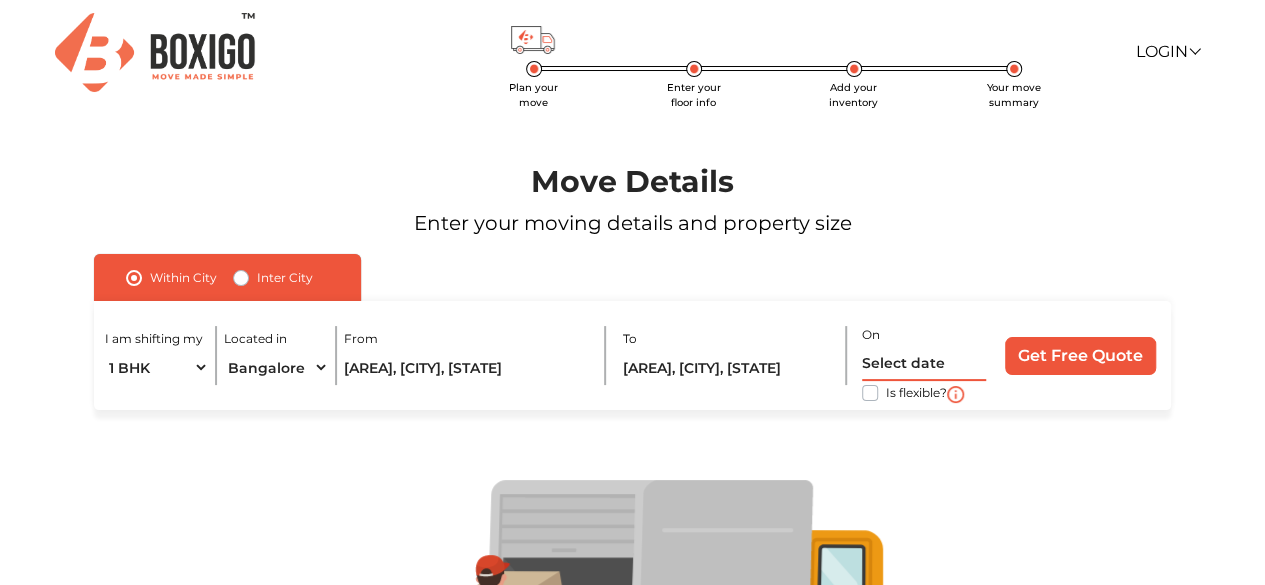 click at bounding box center [924, 363] 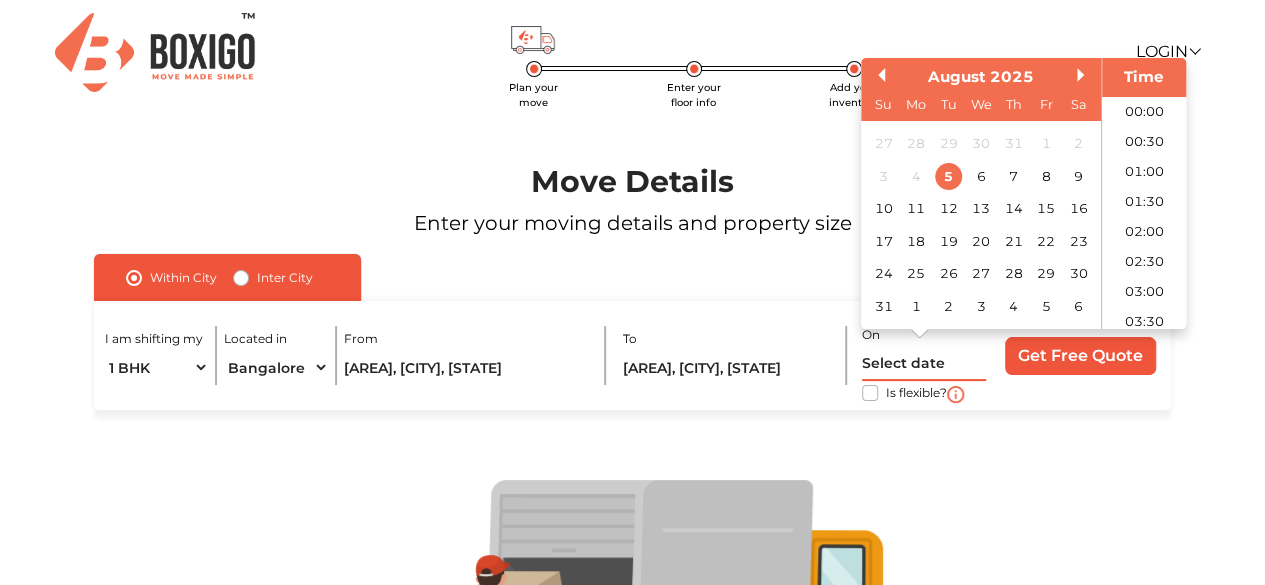 scroll, scrollTop: 1069, scrollLeft: 0, axis: vertical 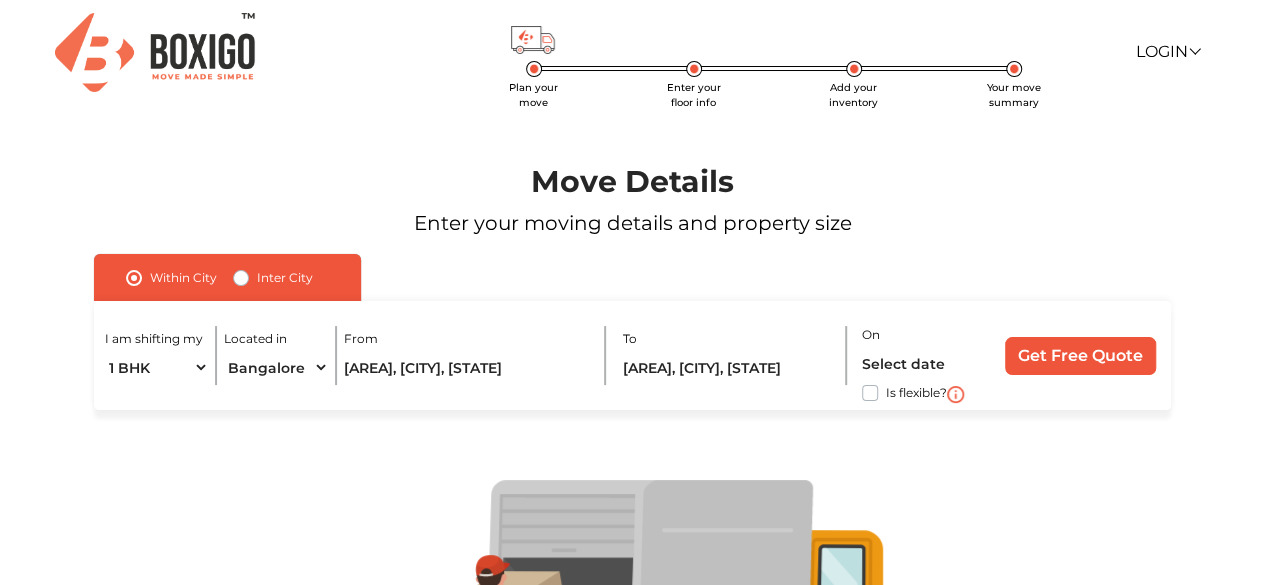 click on "Inter City" at bounding box center [285, 278] 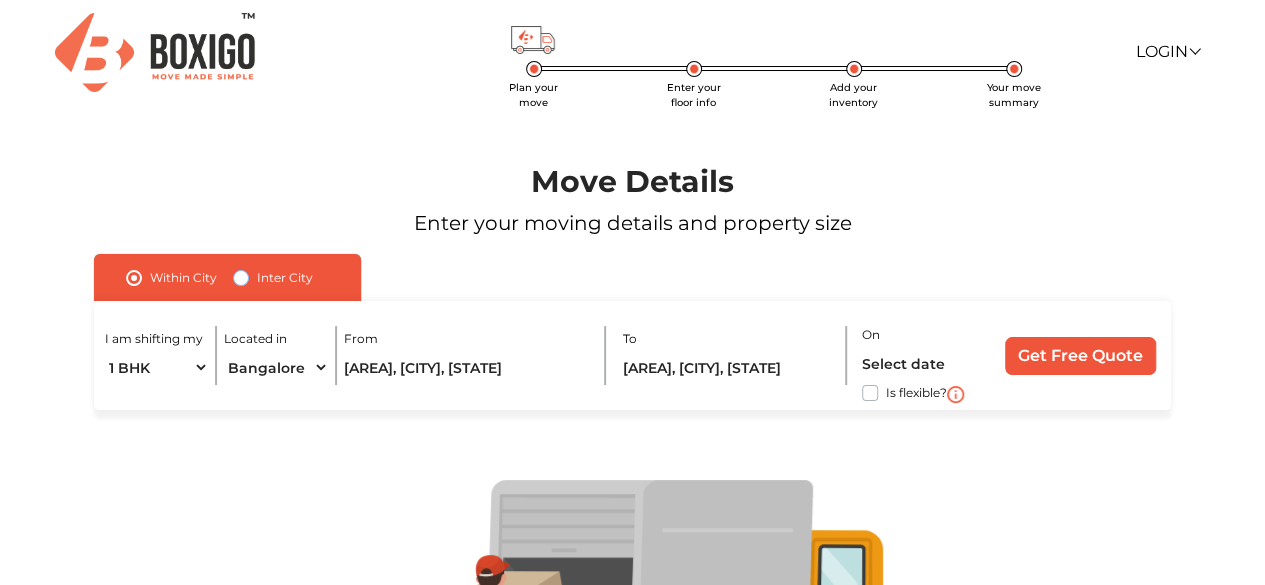 click on "Inter City" at bounding box center [241, 276] 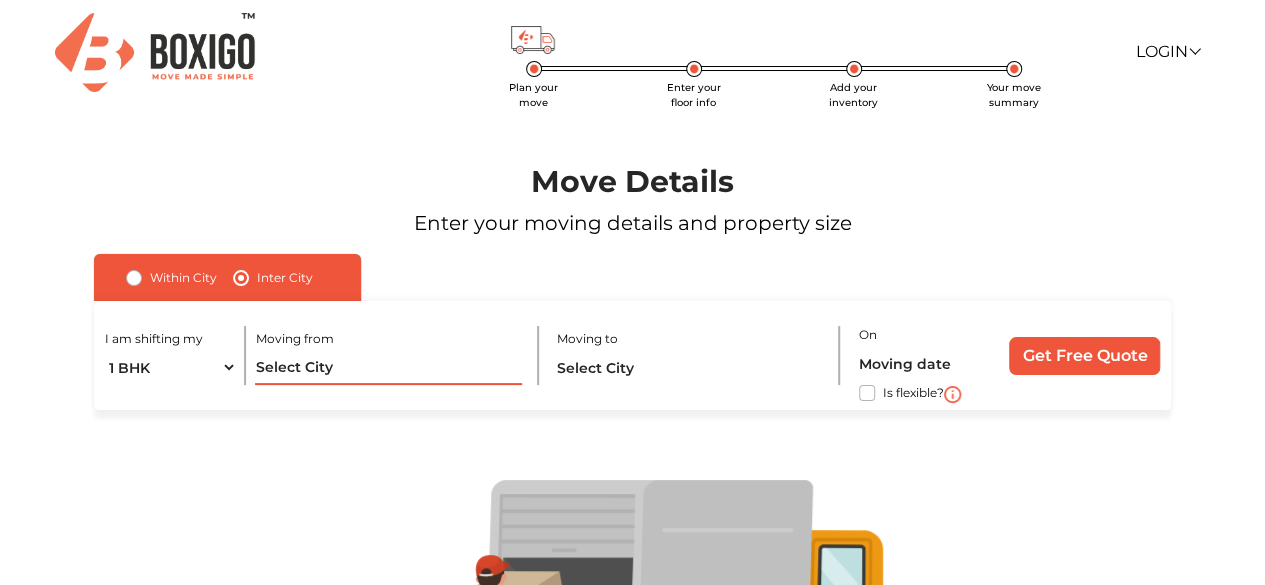 click at bounding box center (388, 367) 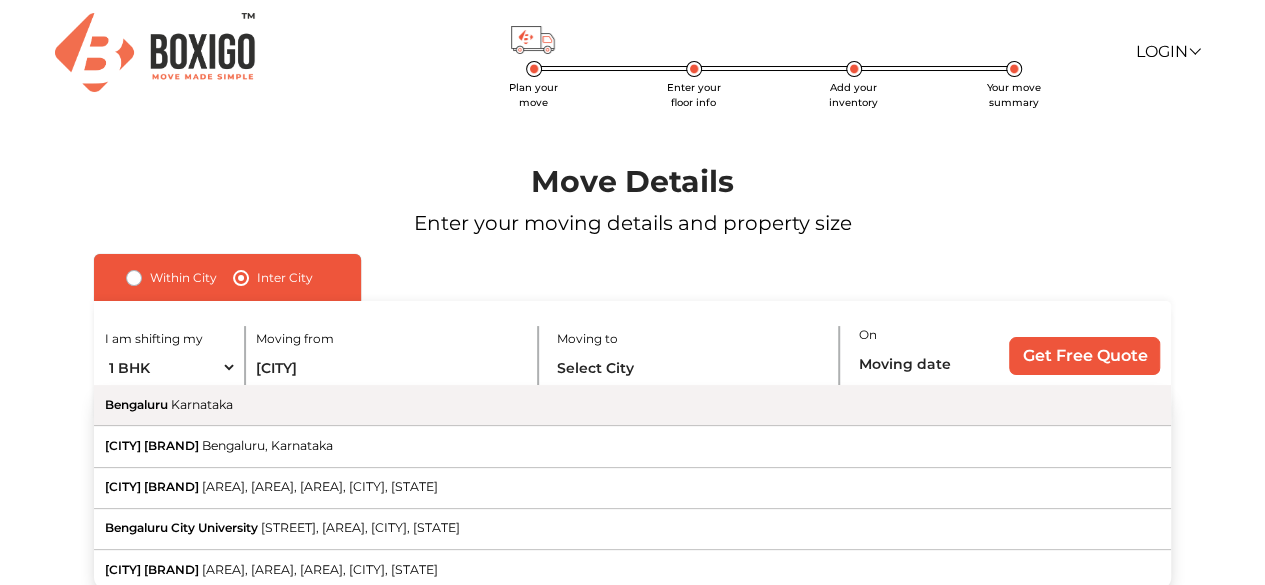 click on "[CITY] [STATE]" at bounding box center [632, 405] 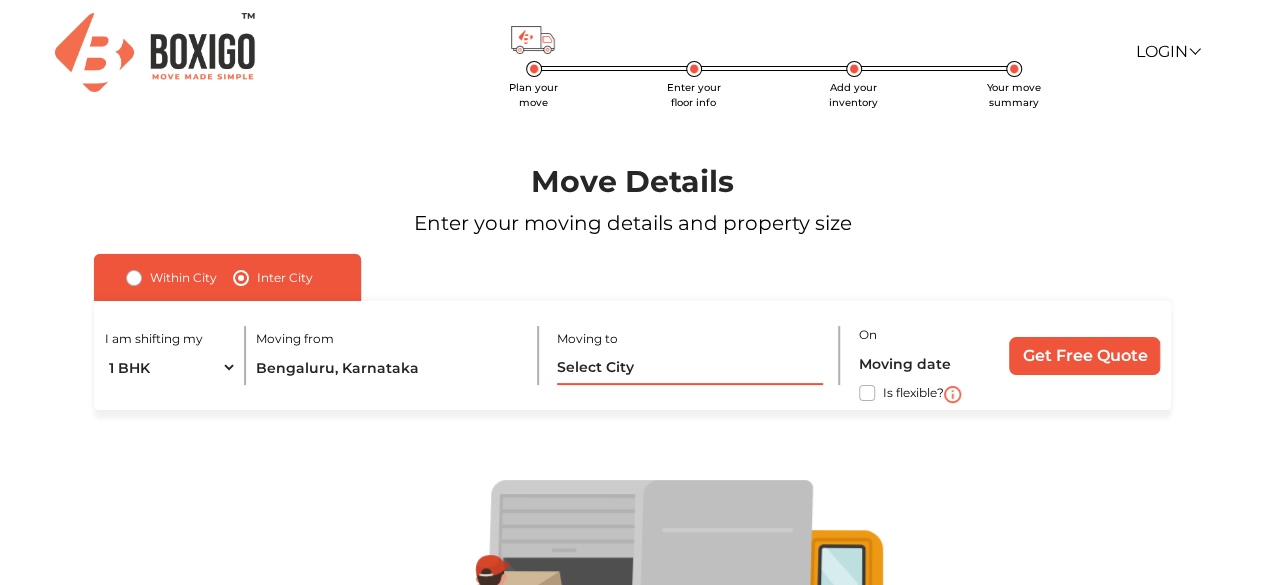 click at bounding box center (690, 367) 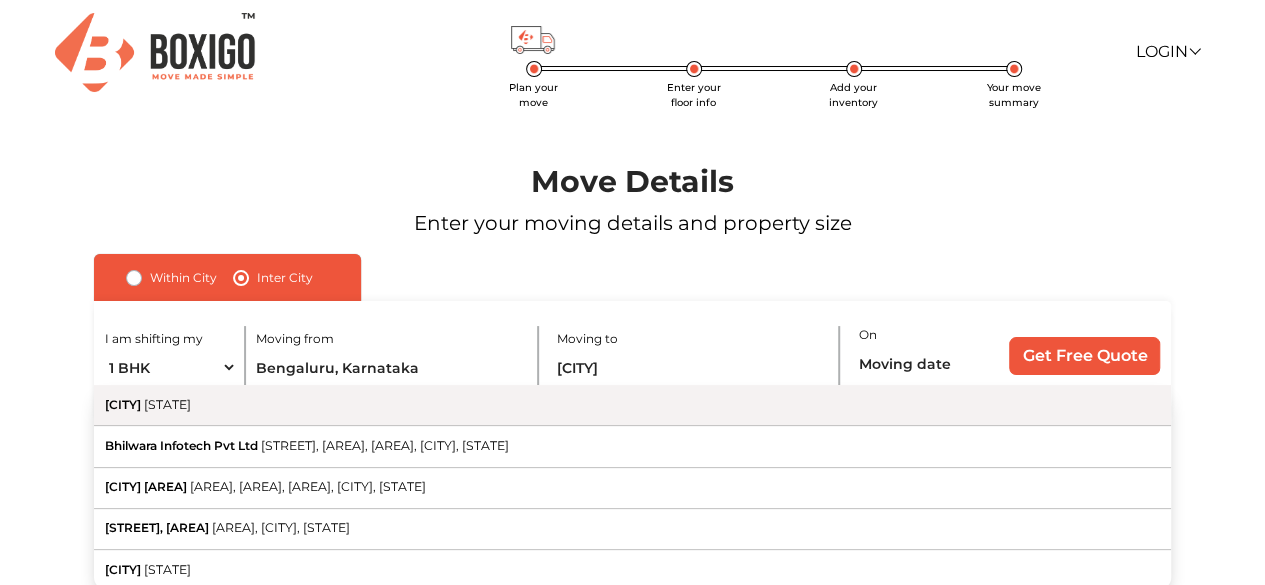 click on "[CITY] [STATE]" at bounding box center [632, 405] 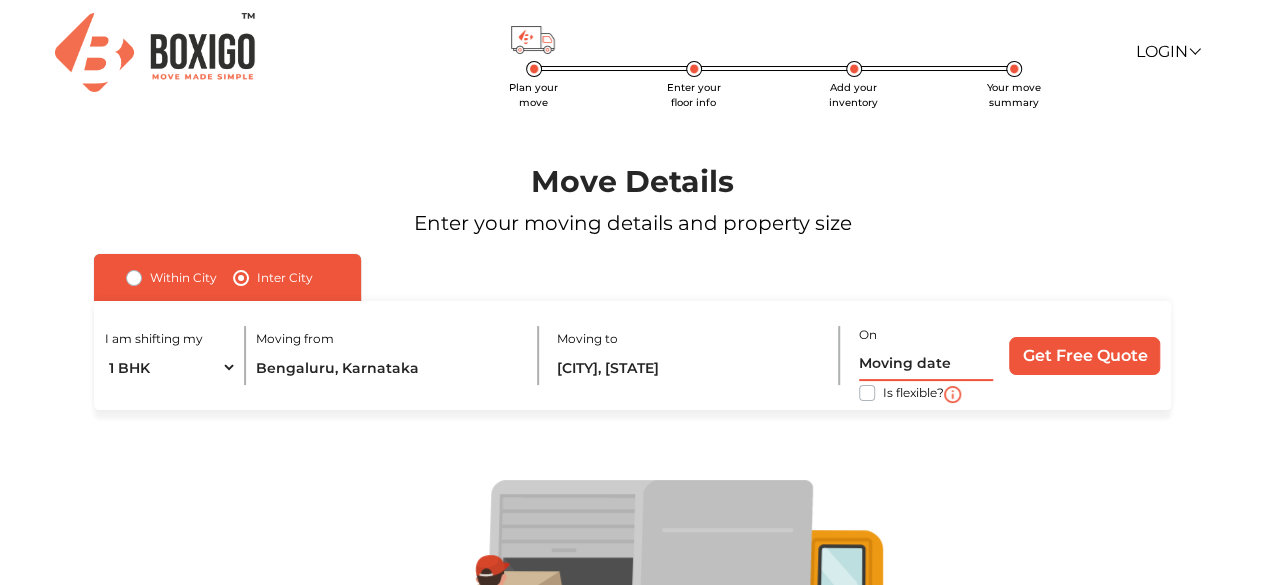 click at bounding box center (926, 363) 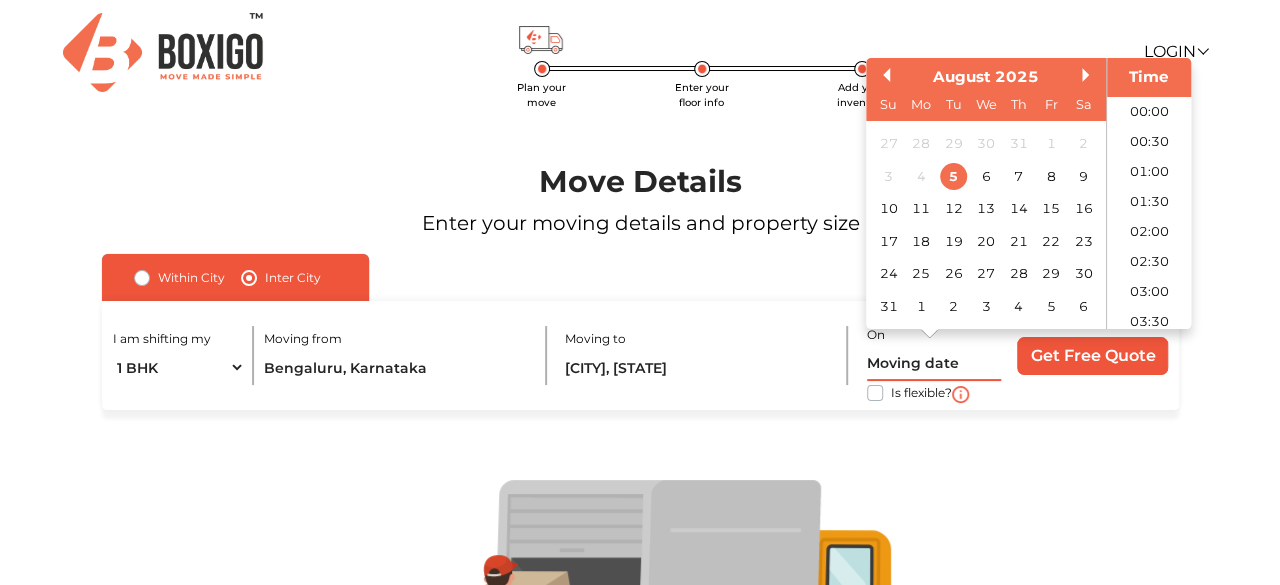 scroll, scrollTop: 1069, scrollLeft: 0, axis: vertical 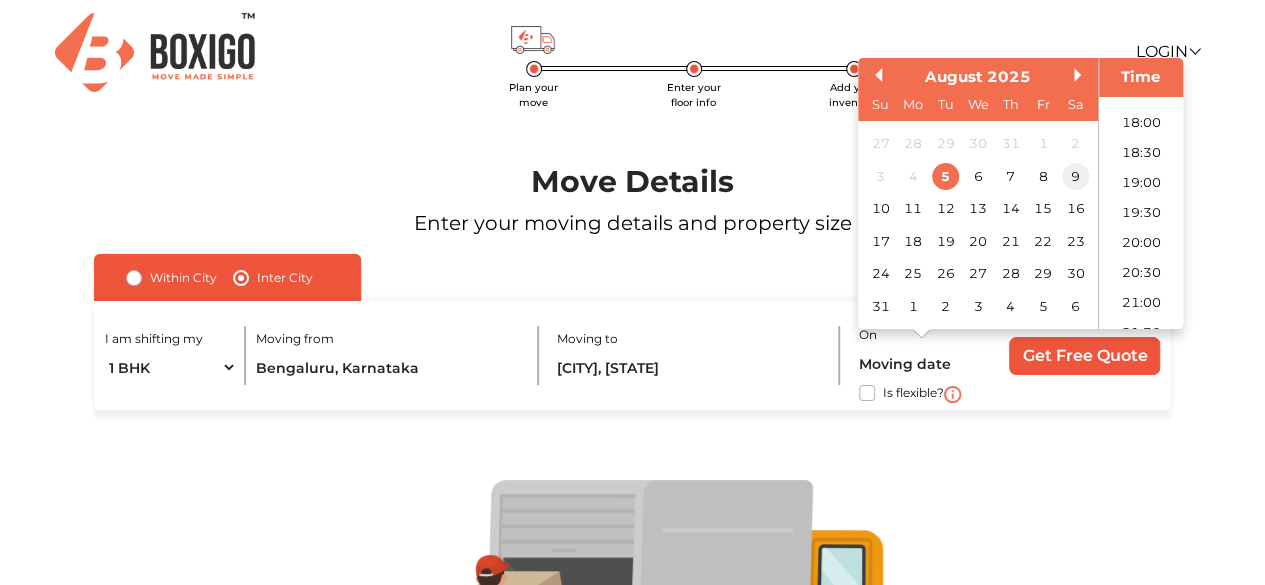click on "9" at bounding box center [1075, 176] 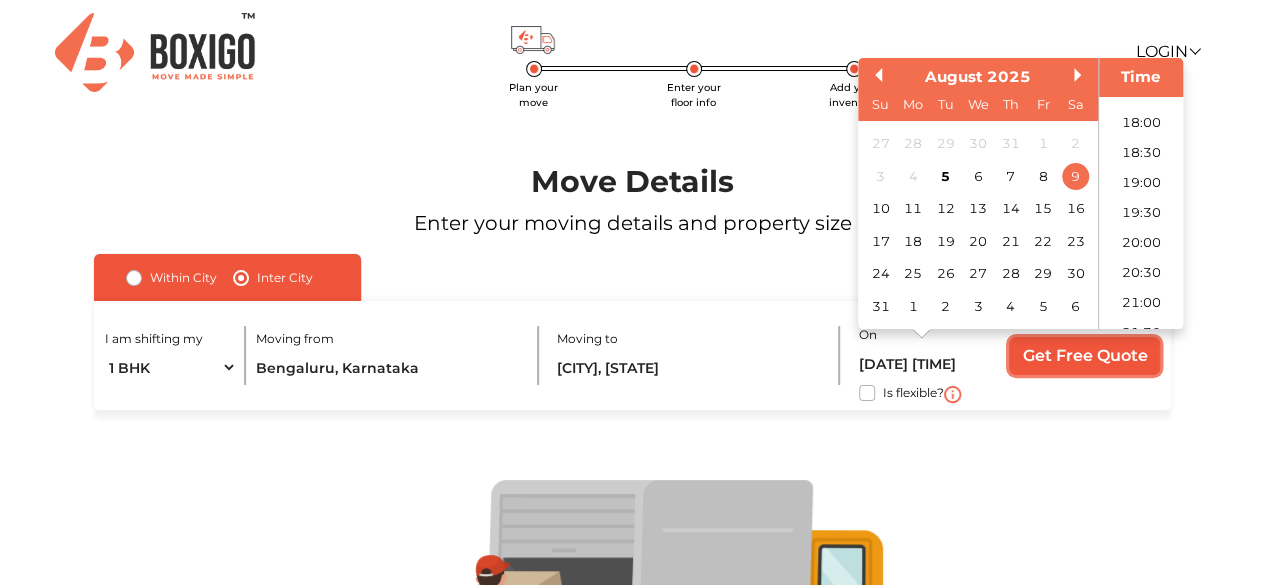 click on "Get Free Quote" at bounding box center [1084, 356] 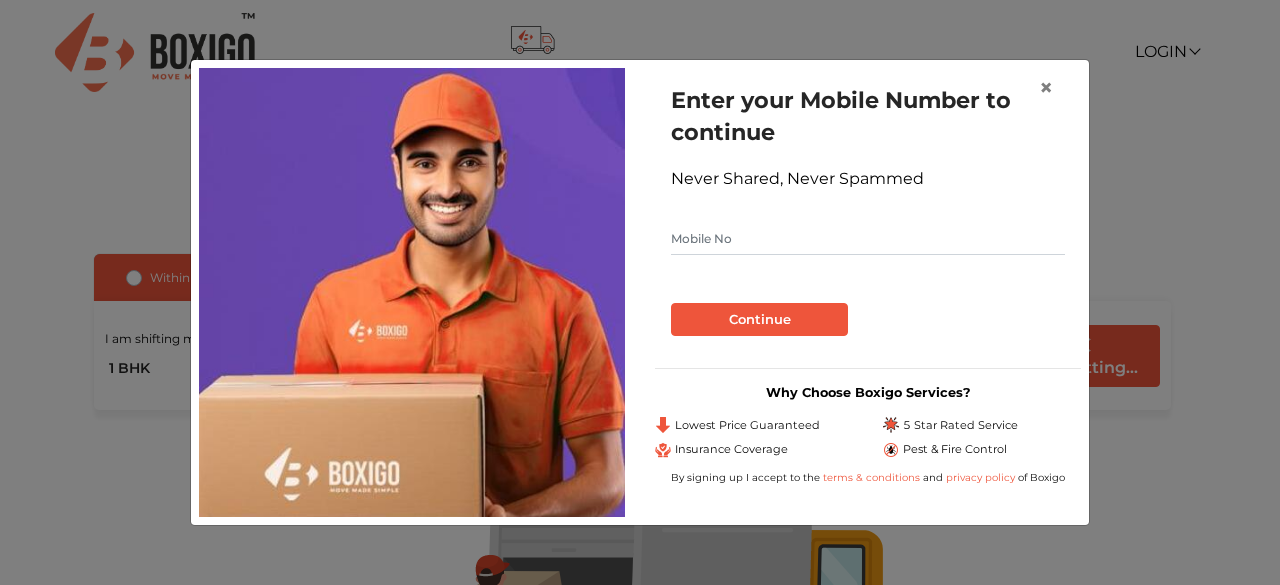 click at bounding box center [868, 239] 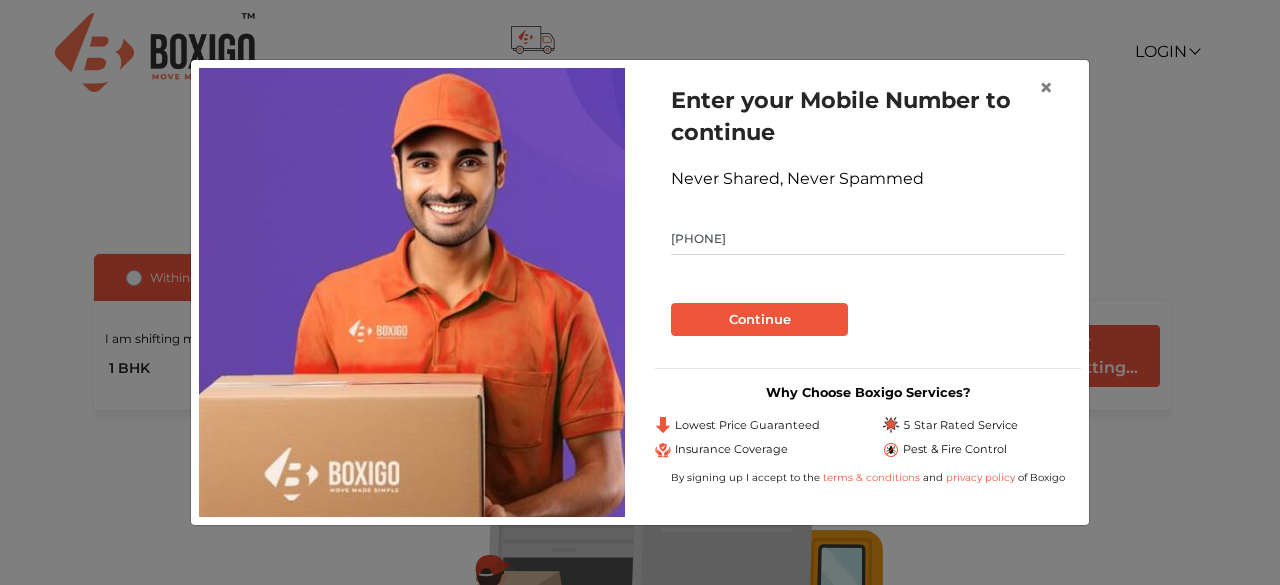 type on "[PHONE]" 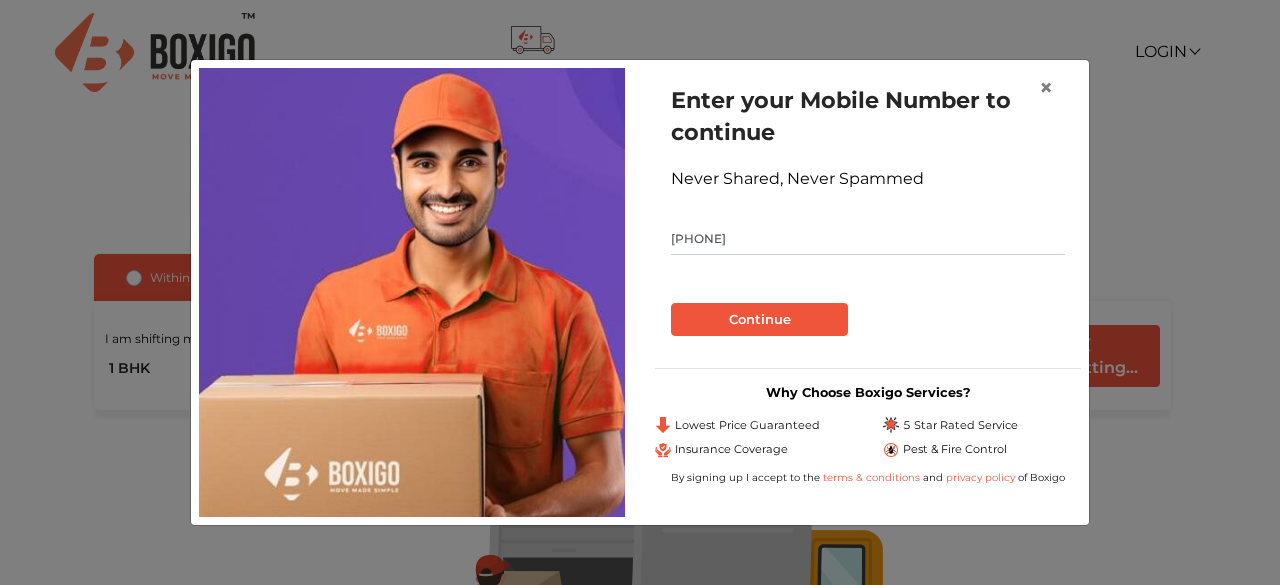click on "Continue" at bounding box center [759, 320] 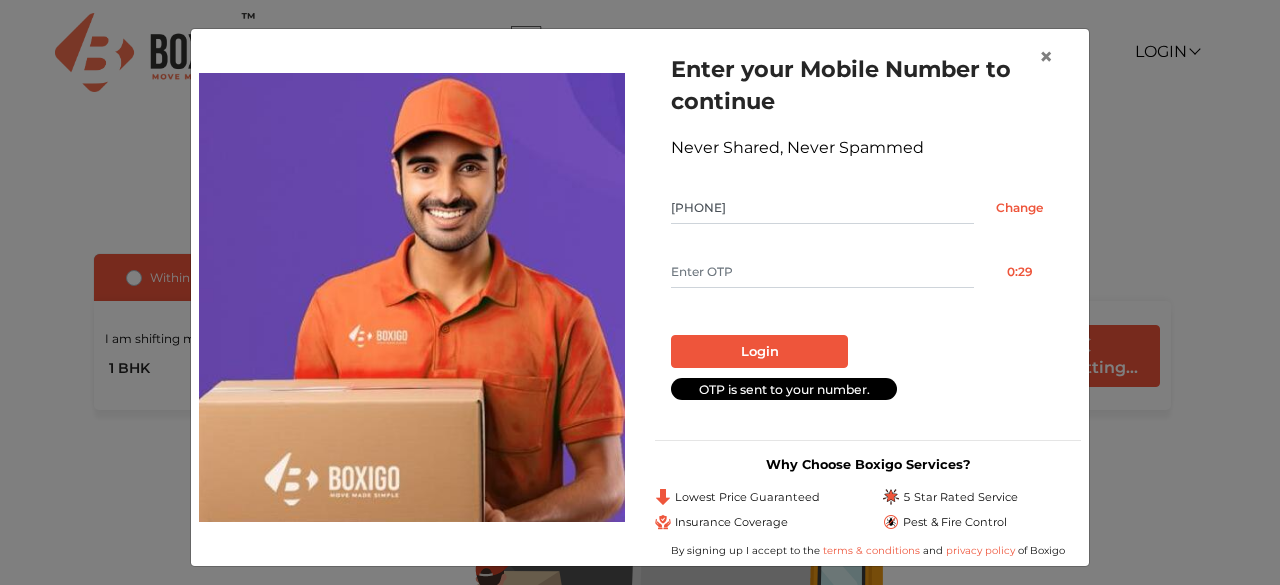 click at bounding box center (822, 272) 